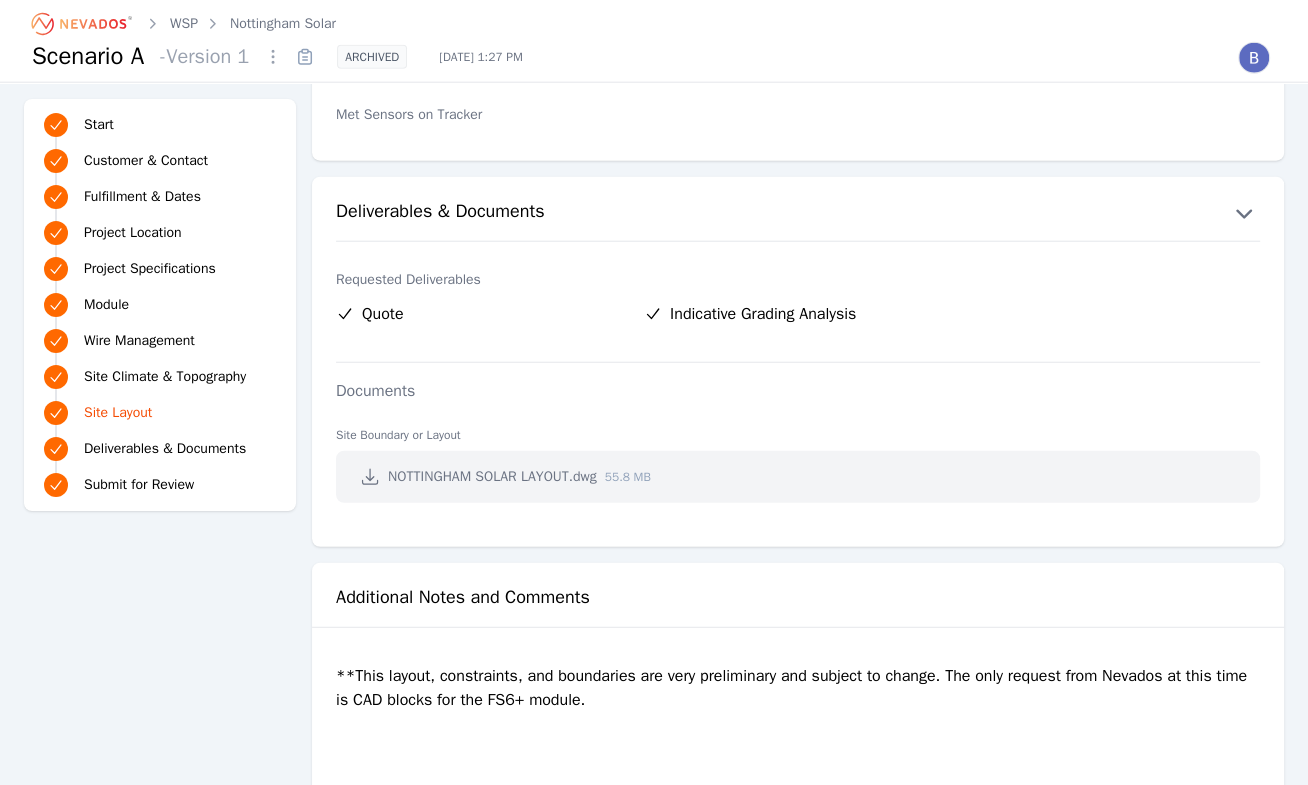 scroll, scrollTop: 3577, scrollLeft: 0, axis: vertical 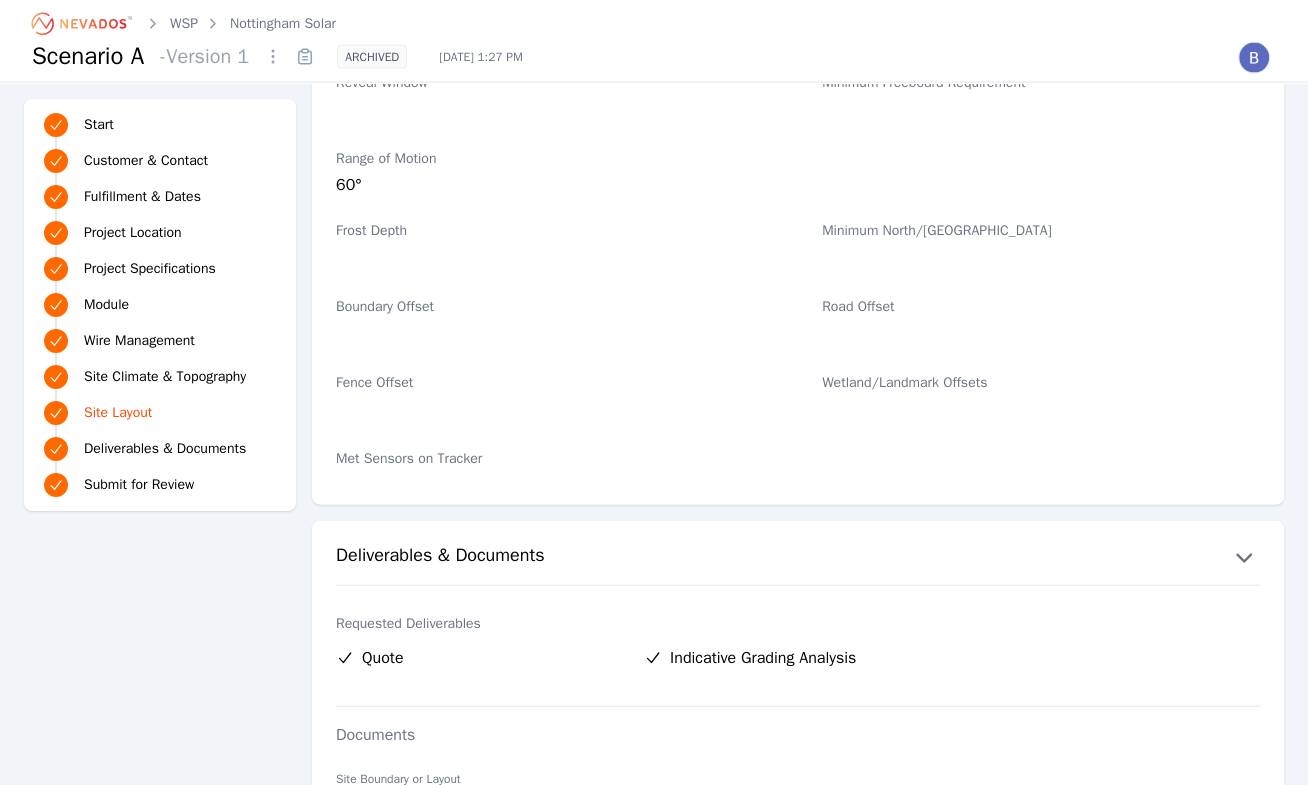 click 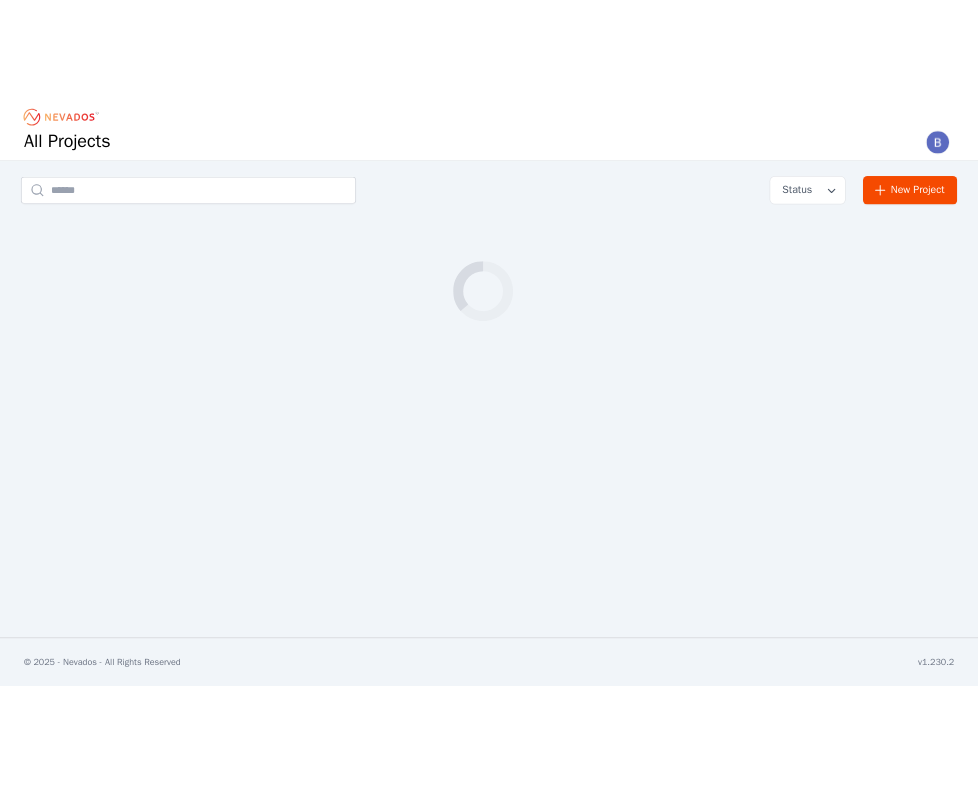 scroll, scrollTop: 0, scrollLeft: 0, axis: both 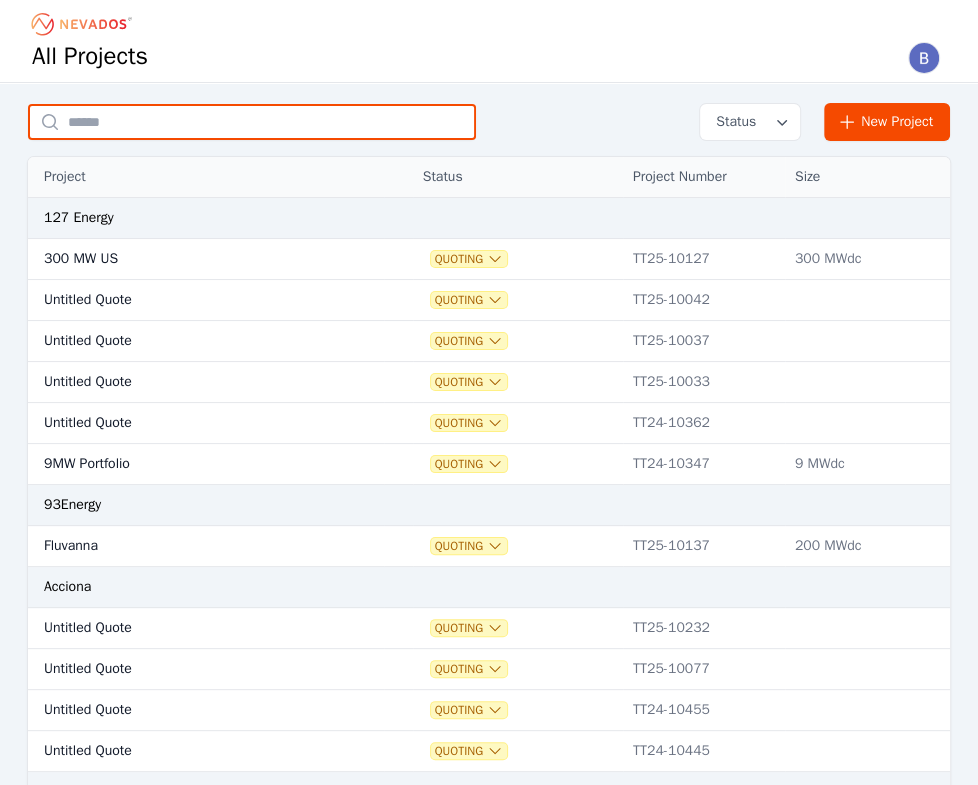 click at bounding box center (252, 122) 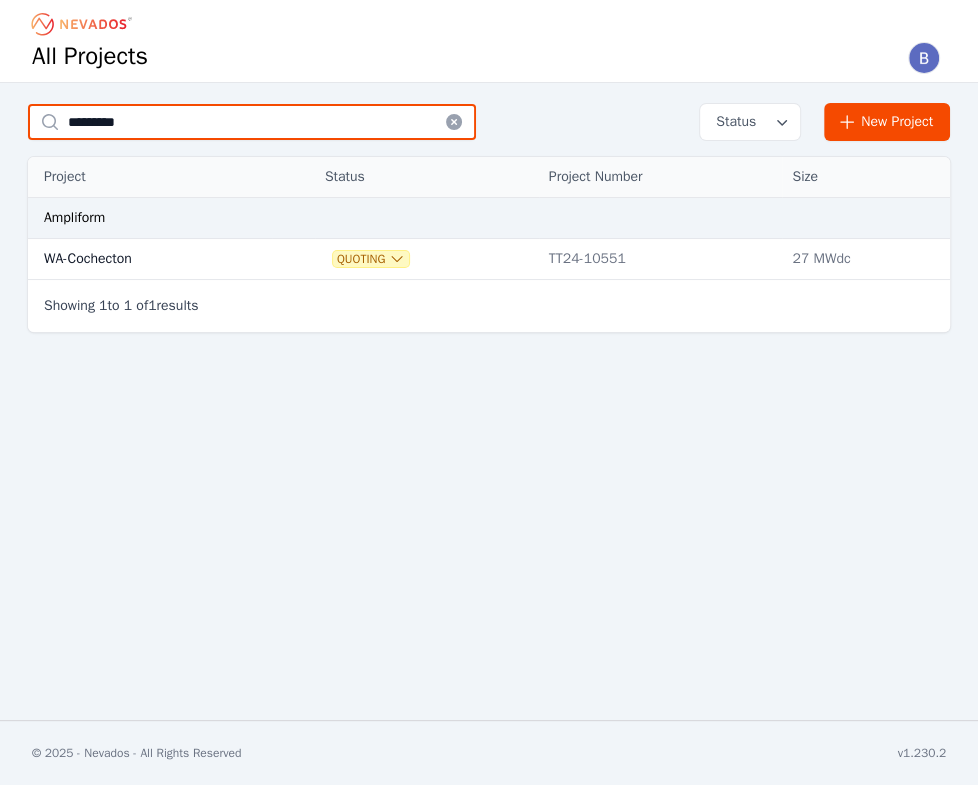 type on "*********" 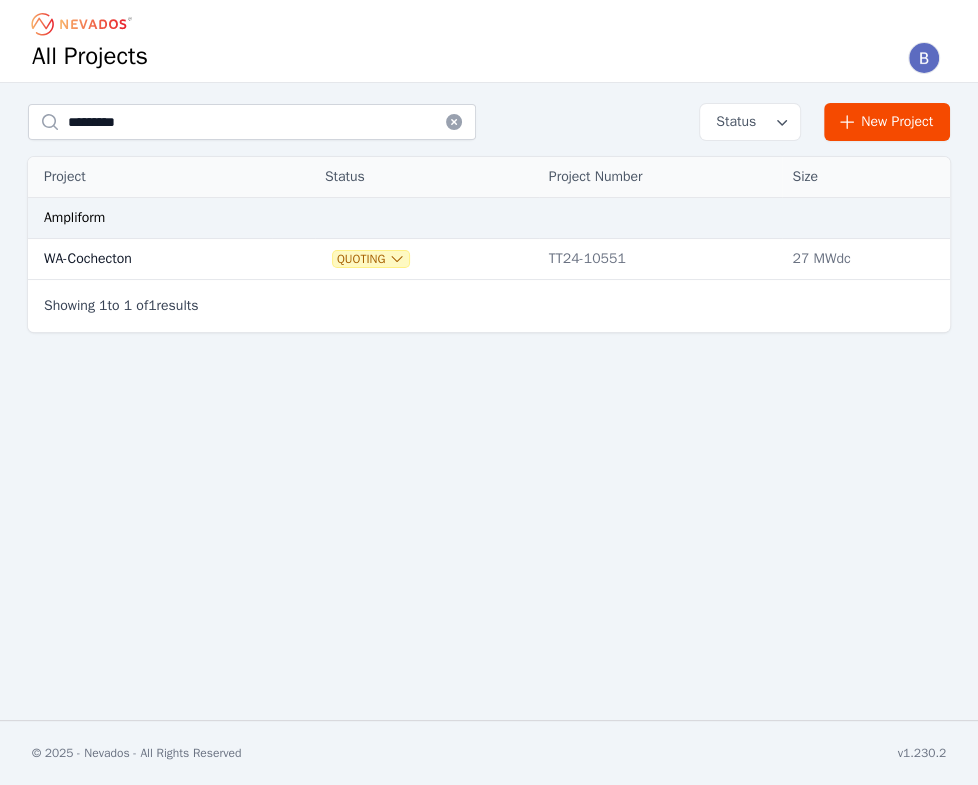 click on "WA-Cochecton" at bounding box center (150, 259) 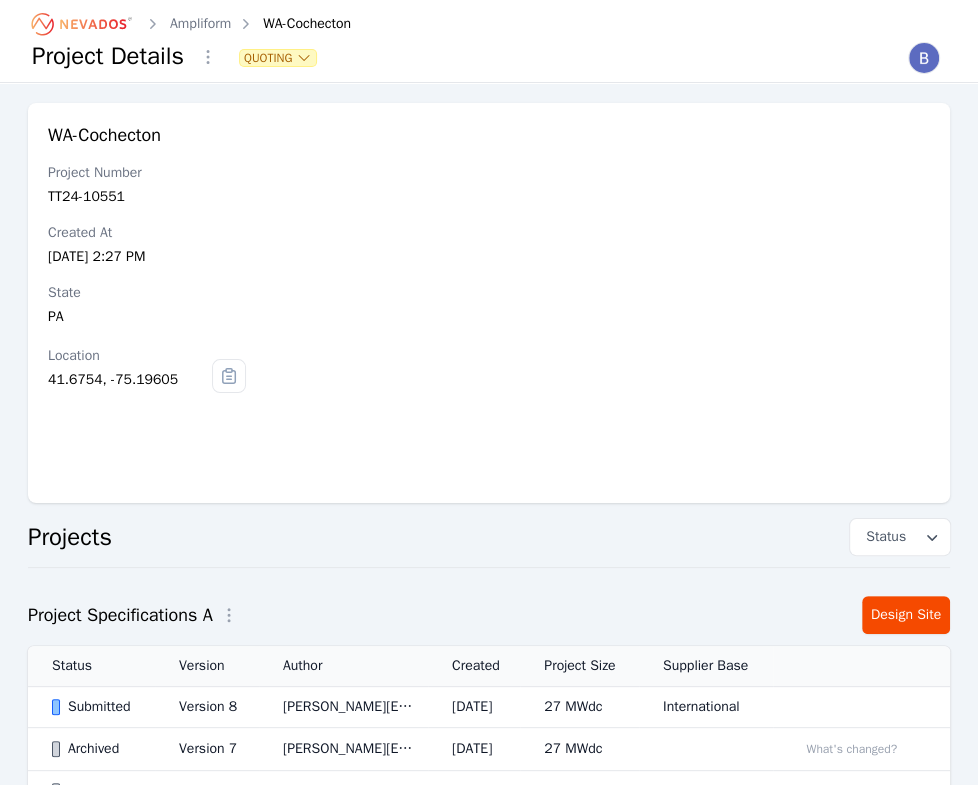 click on "Submitted" at bounding box center (98, 707) 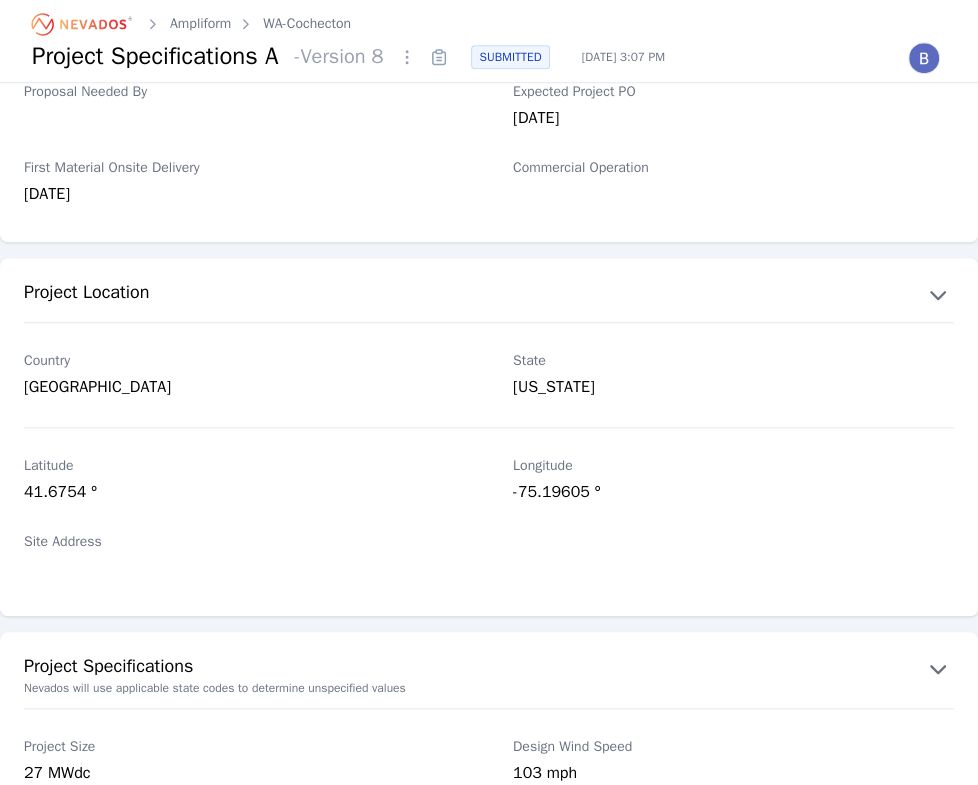 scroll, scrollTop: 909, scrollLeft: 0, axis: vertical 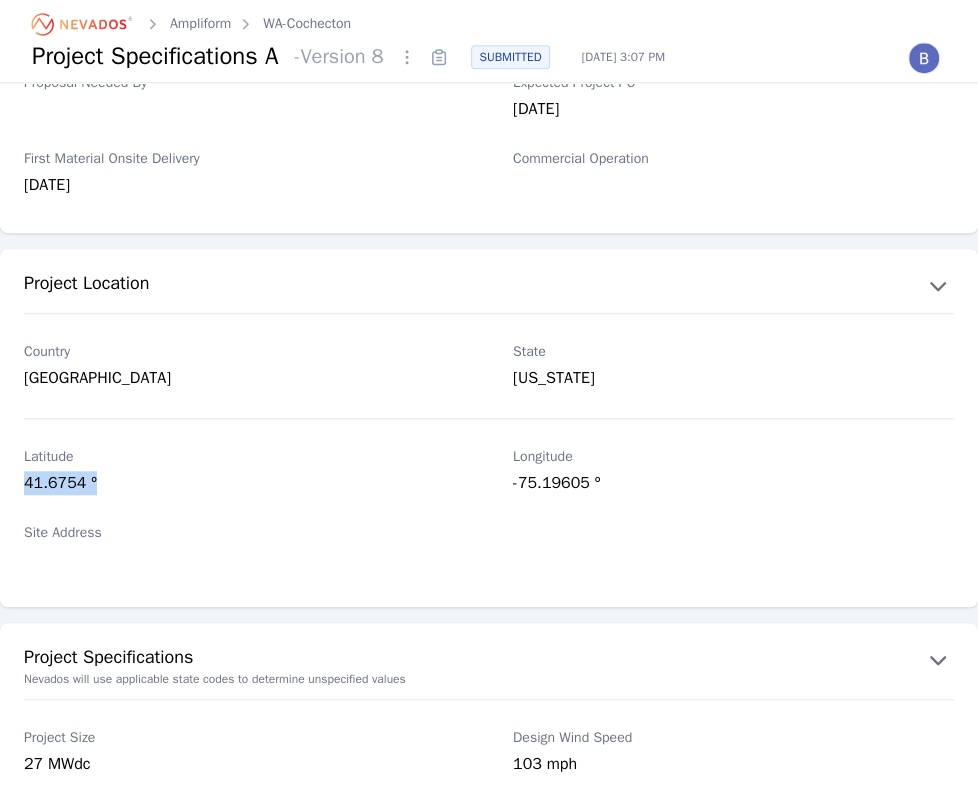 drag, startPoint x: 108, startPoint y: 472, endPoint x: 15, endPoint y: 467, distance: 93.13431 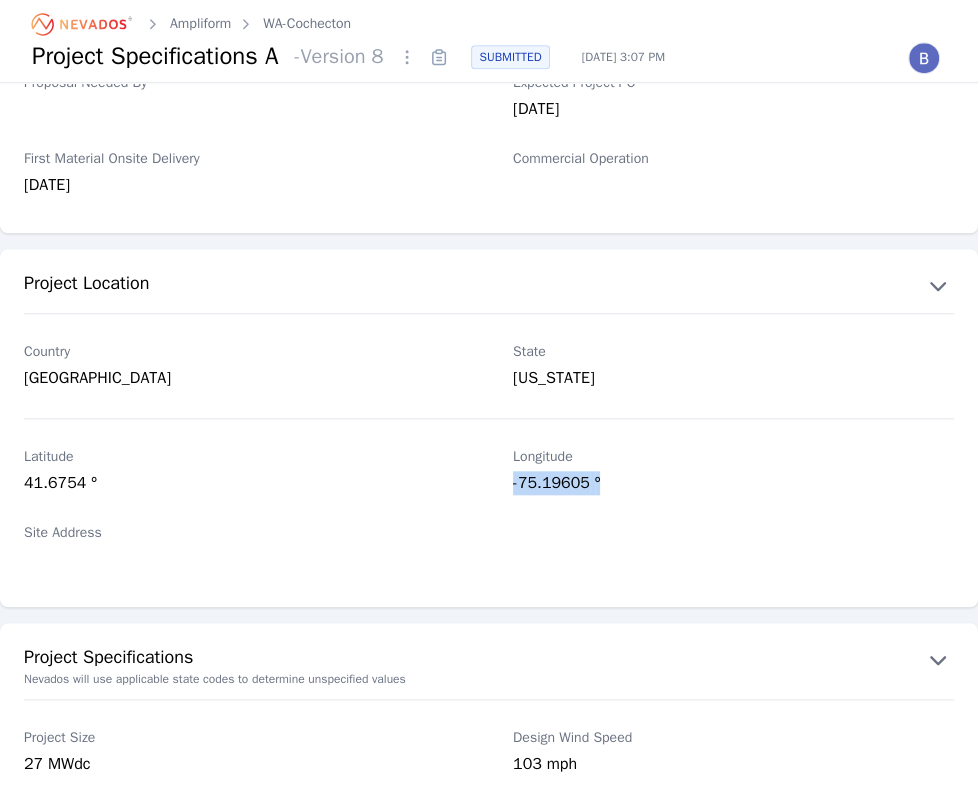 drag, startPoint x: 611, startPoint y: 477, endPoint x: 493, endPoint y: 474, distance: 118.03813 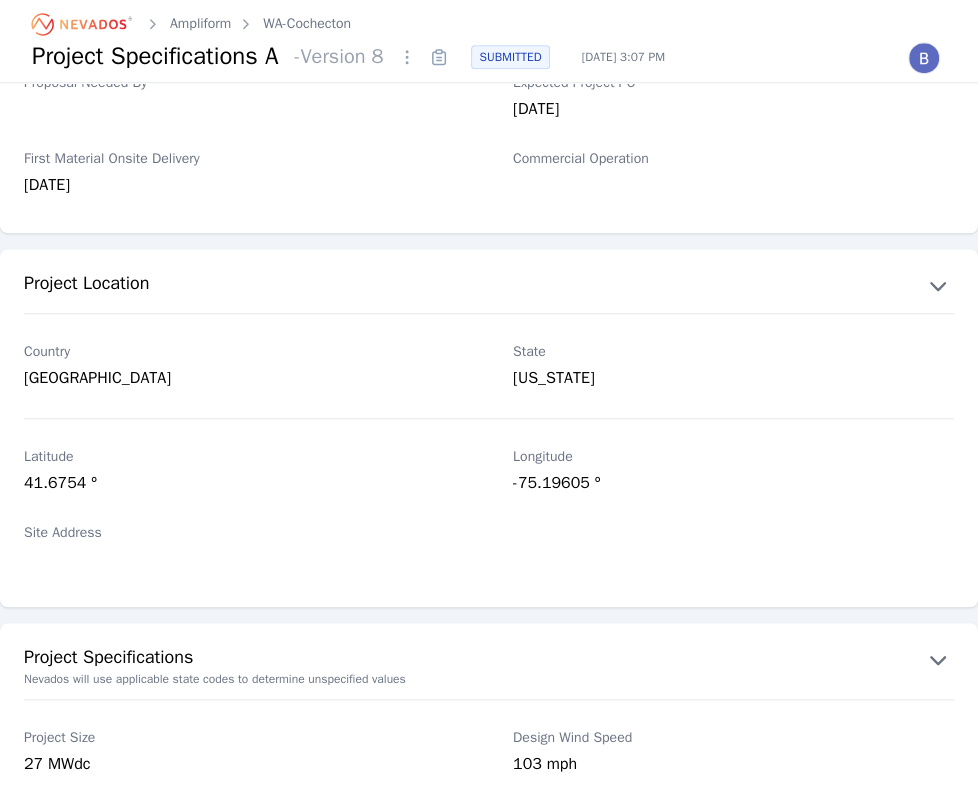scroll, scrollTop: 0, scrollLeft: 0, axis: both 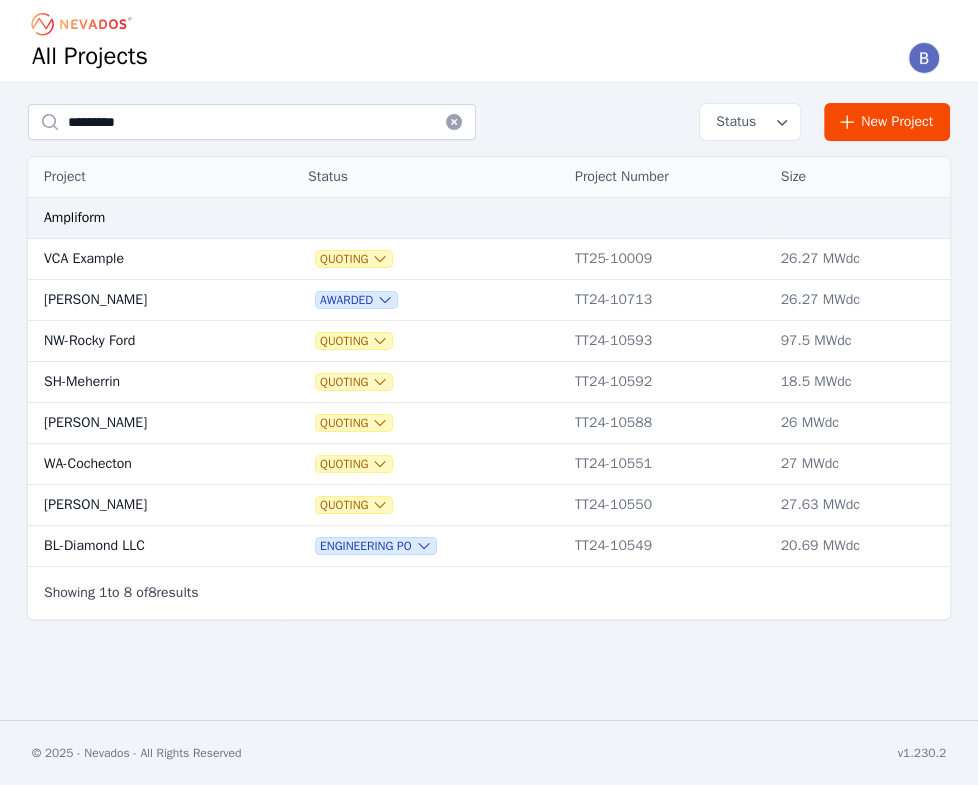 click on "[PERSON_NAME]" at bounding box center [145, 423] 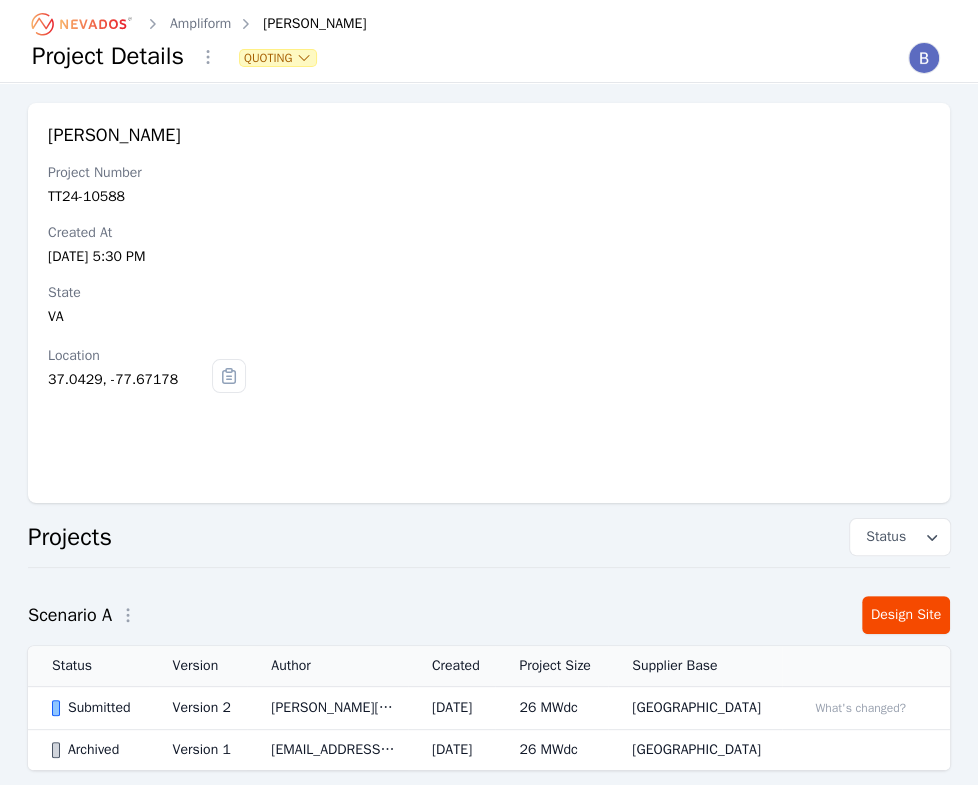 click on "Submitted" at bounding box center [95, 708] 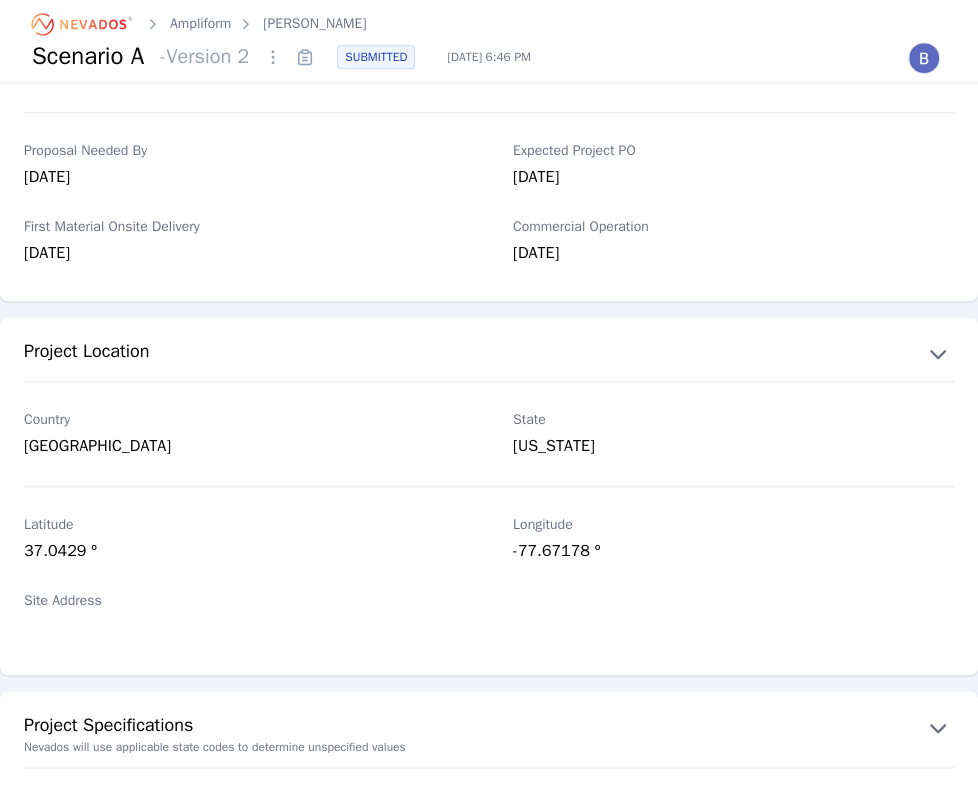 scroll, scrollTop: 866, scrollLeft: 0, axis: vertical 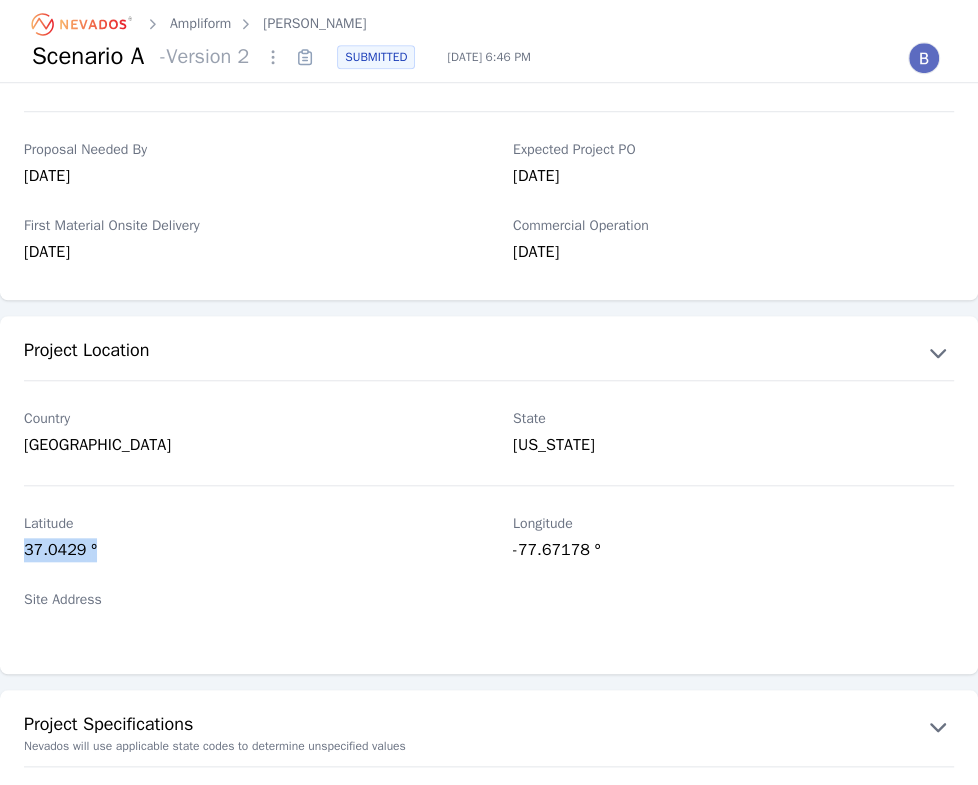drag, startPoint x: 94, startPoint y: 545, endPoint x: 17, endPoint y: 544, distance: 77.00649 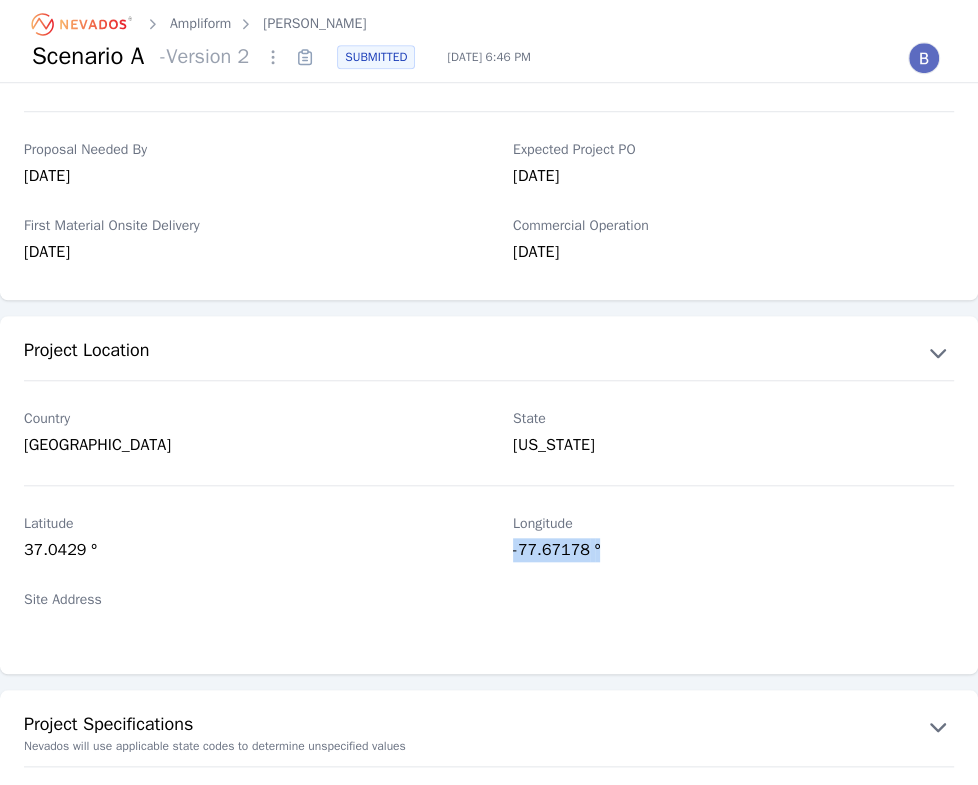 drag, startPoint x: 605, startPoint y: 546, endPoint x: 514, endPoint y: 534, distance: 91.787796 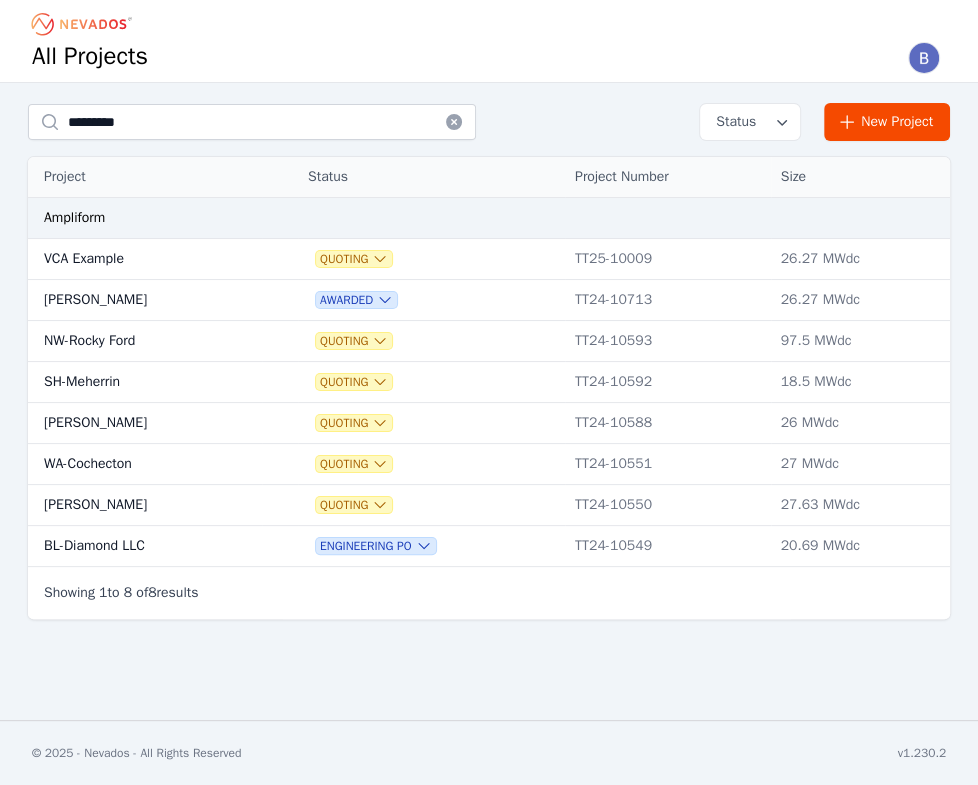 click on "NW-Rocky Ford" at bounding box center [145, 341] 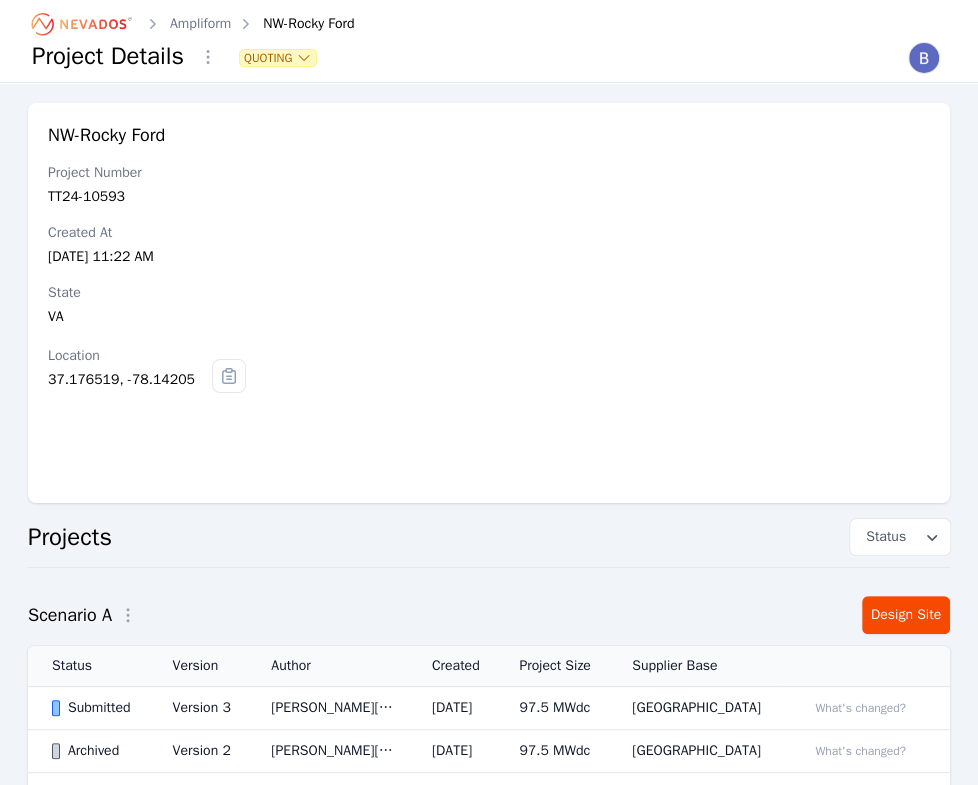 click on "Submitted" at bounding box center [95, 708] 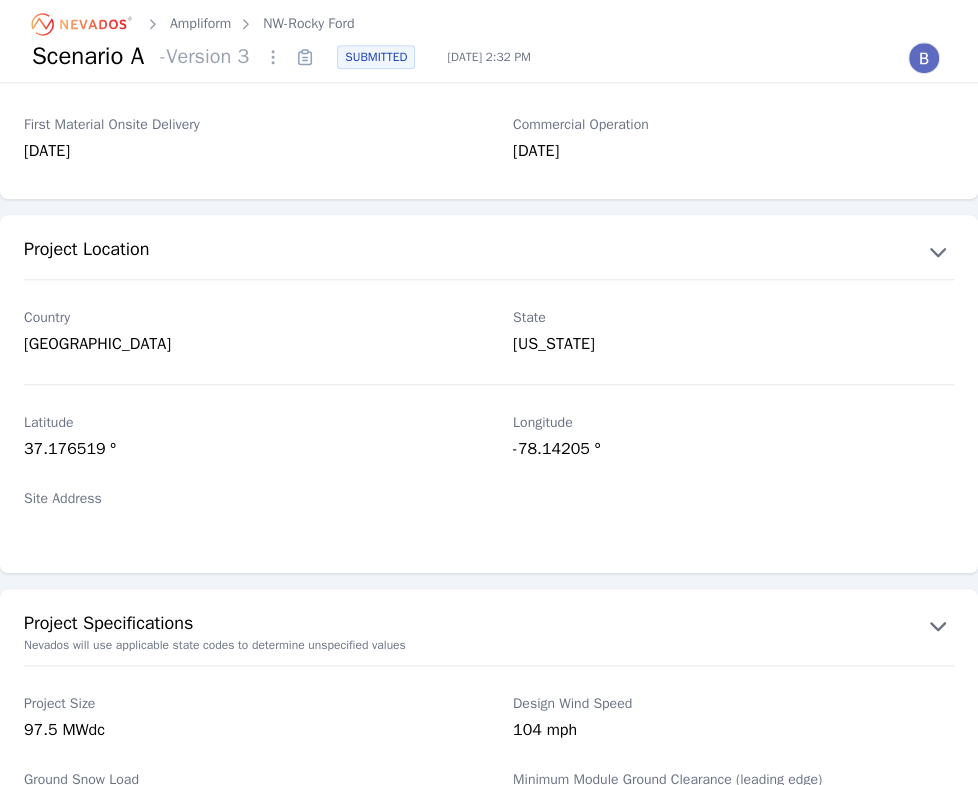 scroll, scrollTop: 984, scrollLeft: 0, axis: vertical 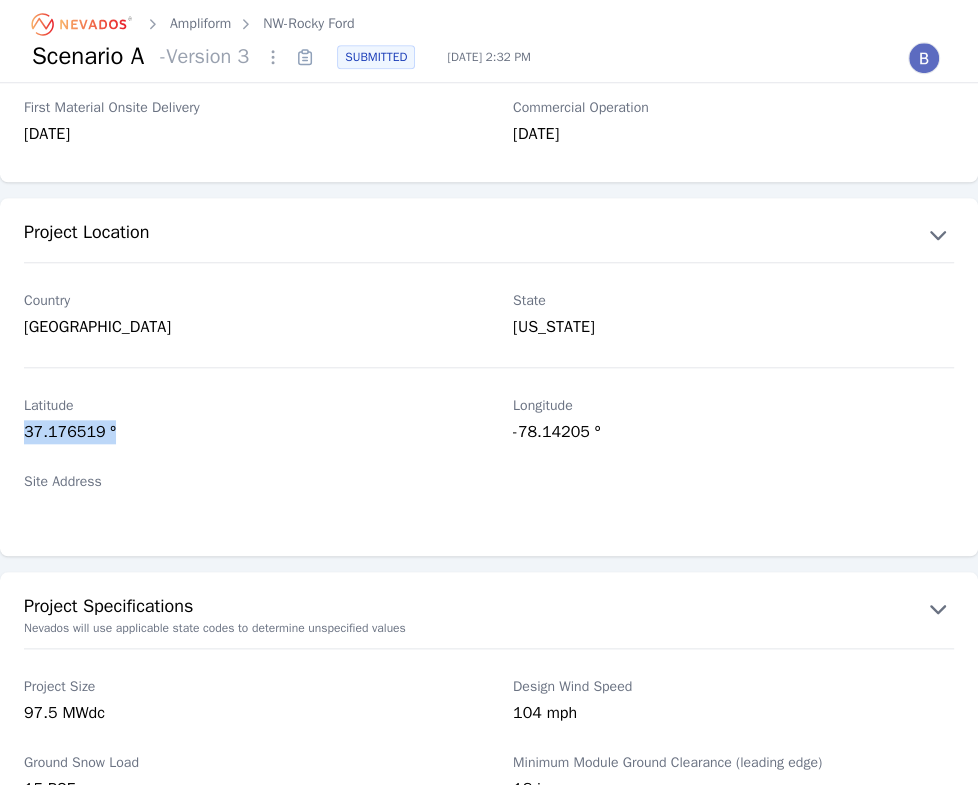 drag, startPoint x: 121, startPoint y: 422, endPoint x: 24, endPoint y: 423, distance: 97.00516 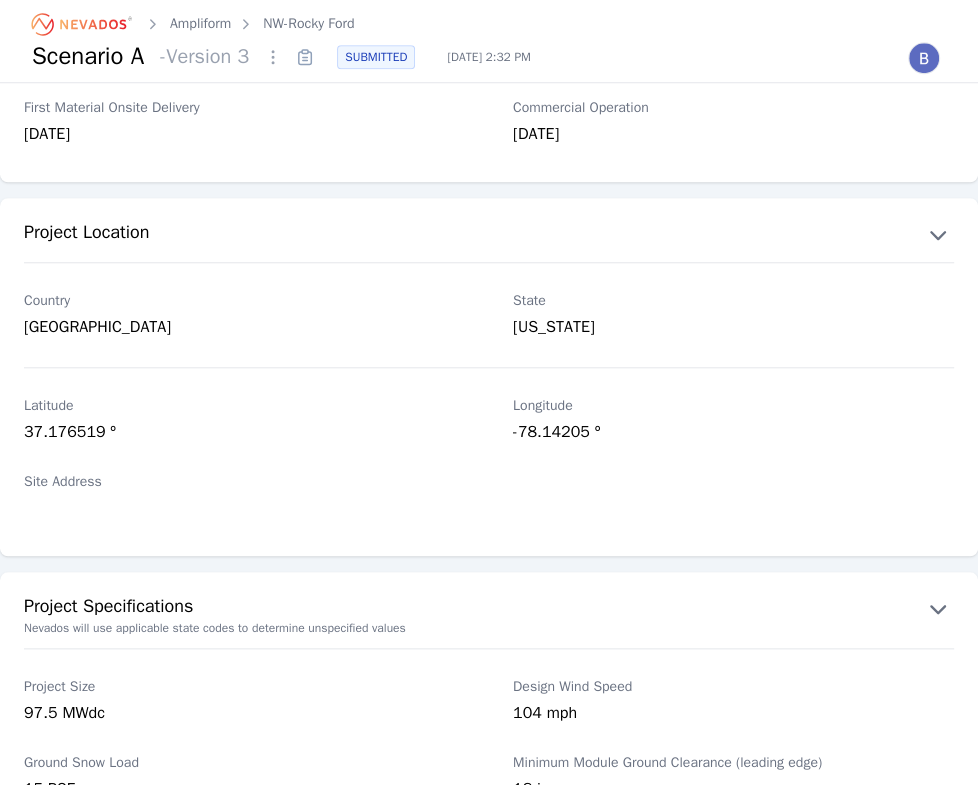click on "-78.14205   º" at bounding box center (733, 434) 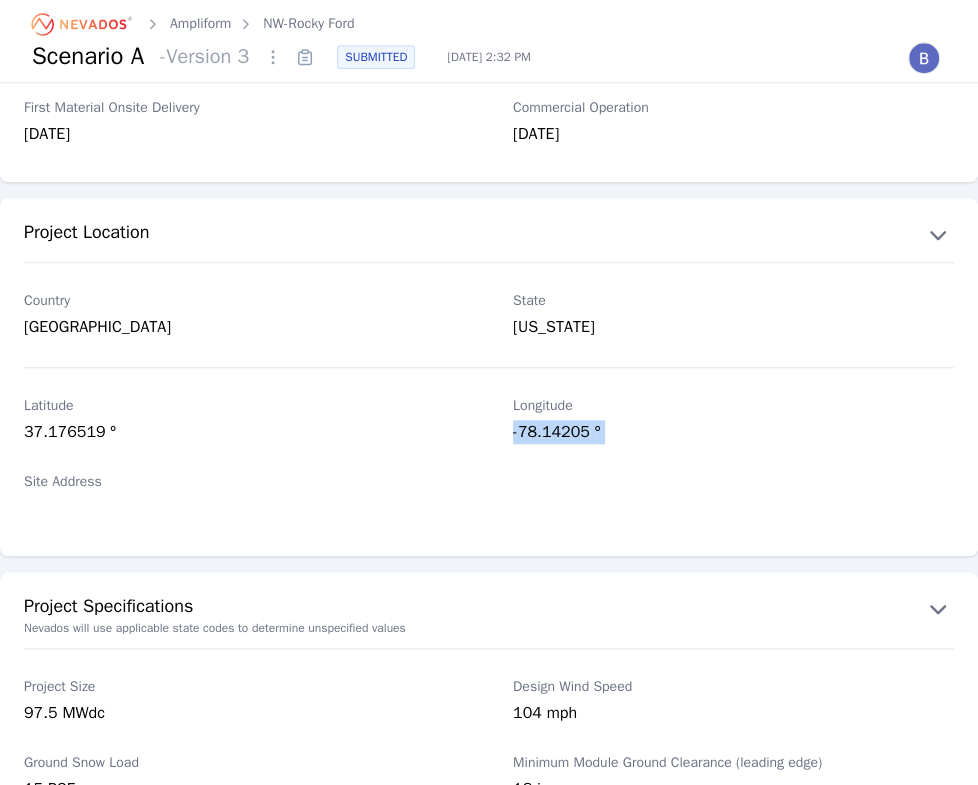drag, startPoint x: 607, startPoint y: 428, endPoint x: 508, endPoint y: 427, distance: 99.00505 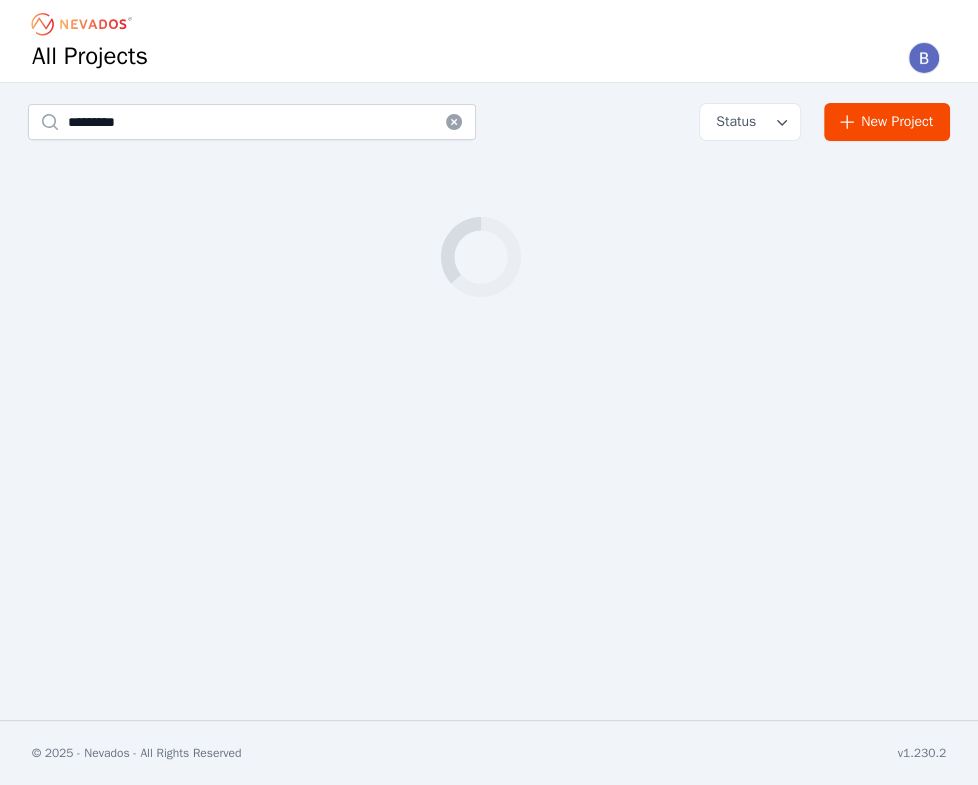 scroll, scrollTop: 0, scrollLeft: 0, axis: both 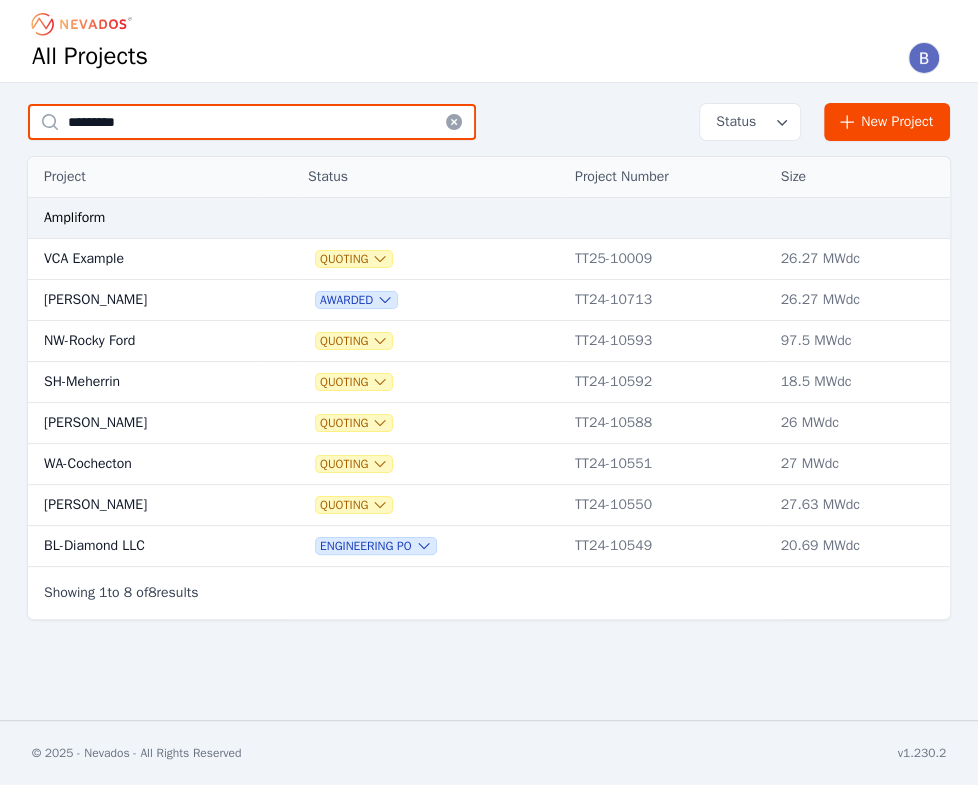 drag, startPoint x: 187, startPoint y: 123, endPoint x: 12, endPoint y: 105, distance: 175.92328 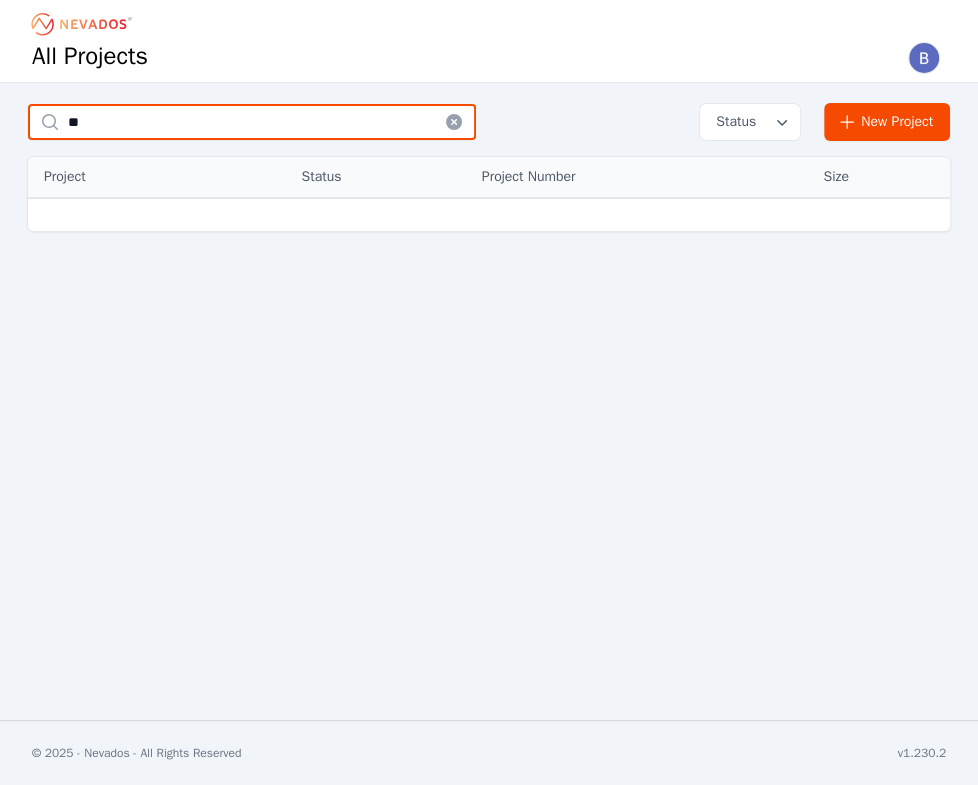 type on "*" 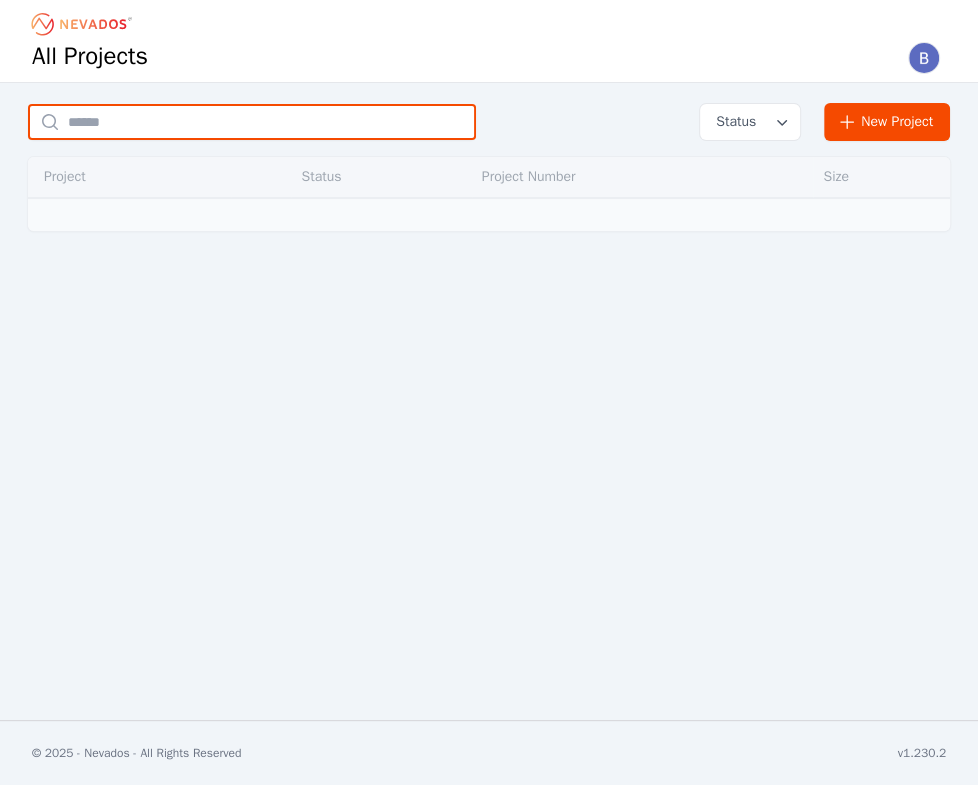 type 